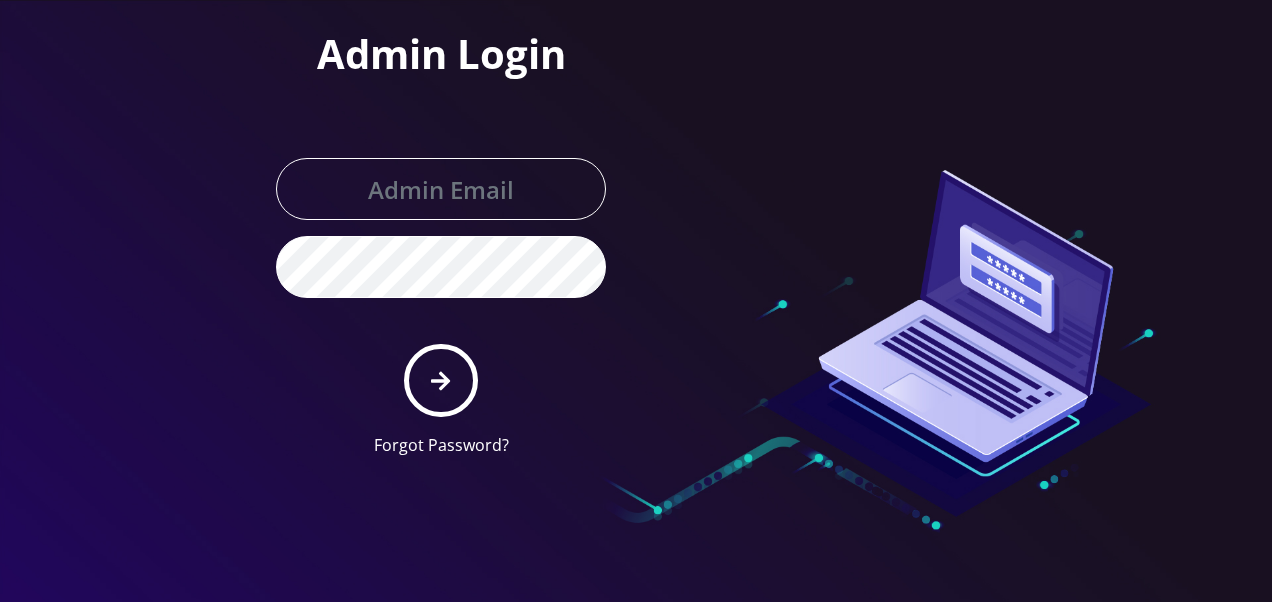 scroll, scrollTop: 0, scrollLeft: 0, axis: both 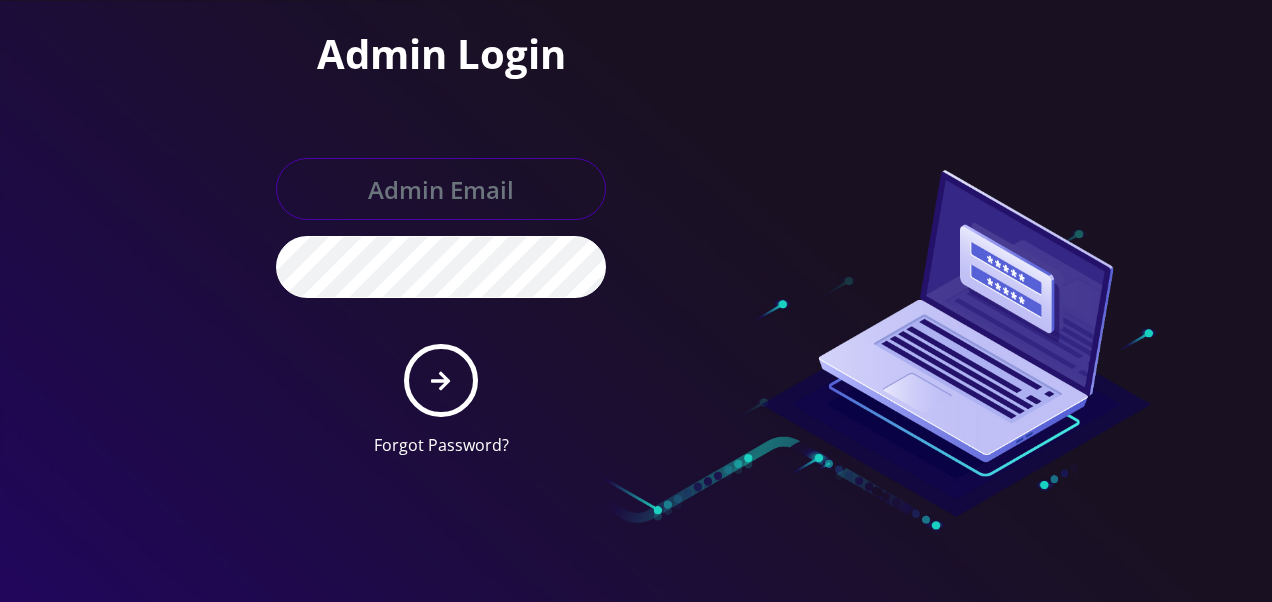 type on "[USERNAME]@[DOMAIN]" 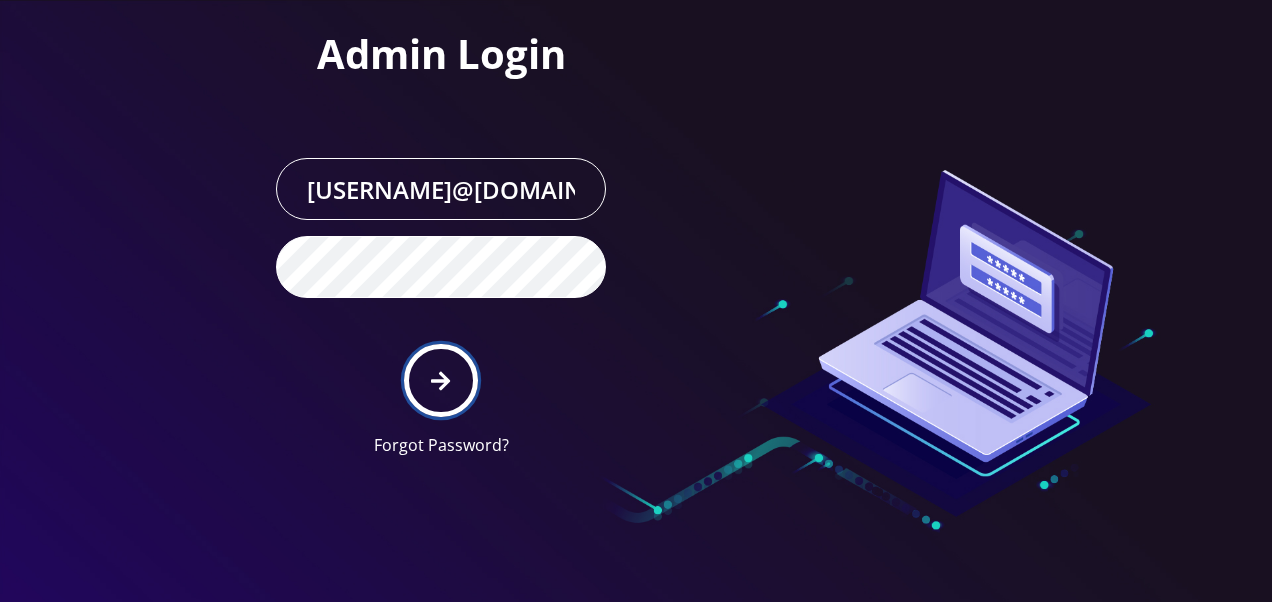 click at bounding box center [440, 380] 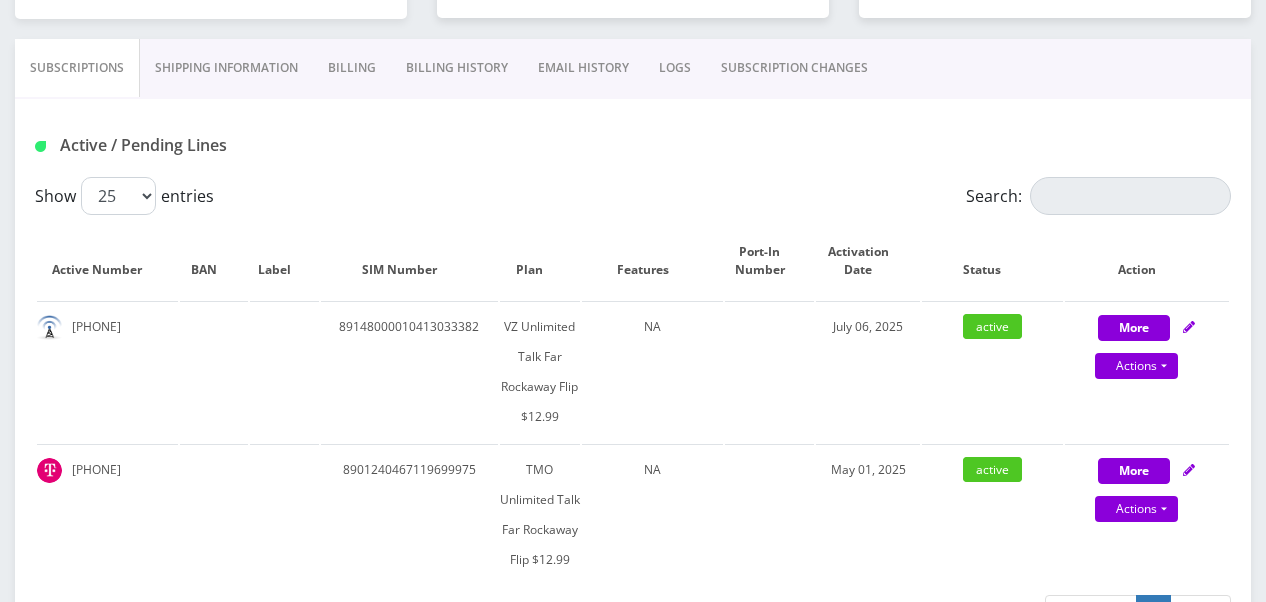 scroll, scrollTop: 400, scrollLeft: 0, axis: vertical 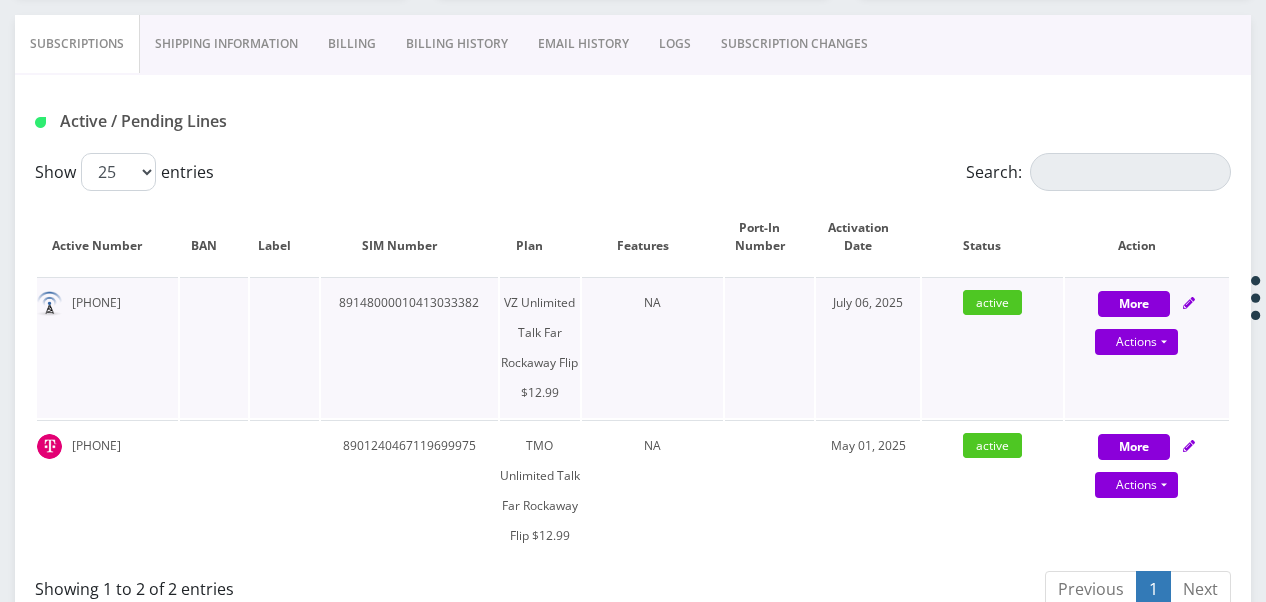 drag, startPoint x: 68, startPoint y: 306, endPoint x: 165, endPoint y: 297, distance: 97.41663 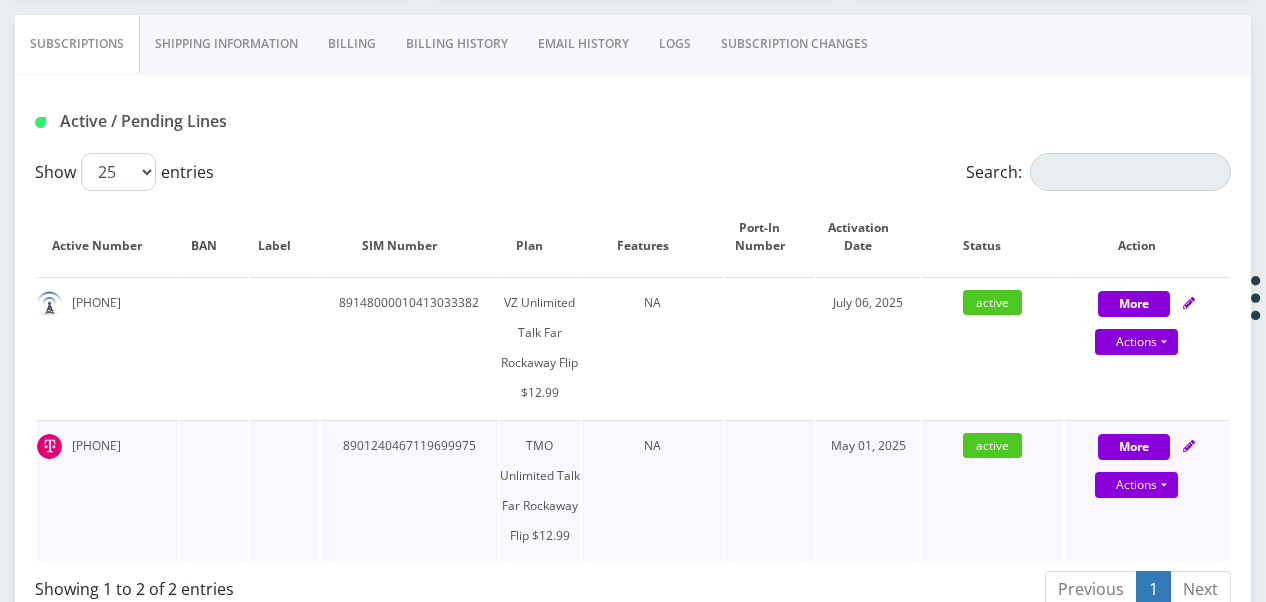 drag, startPoint x: 71, startPoint y: 448, endPoint x: 164, endPoint y: 440, distance: 93.34345 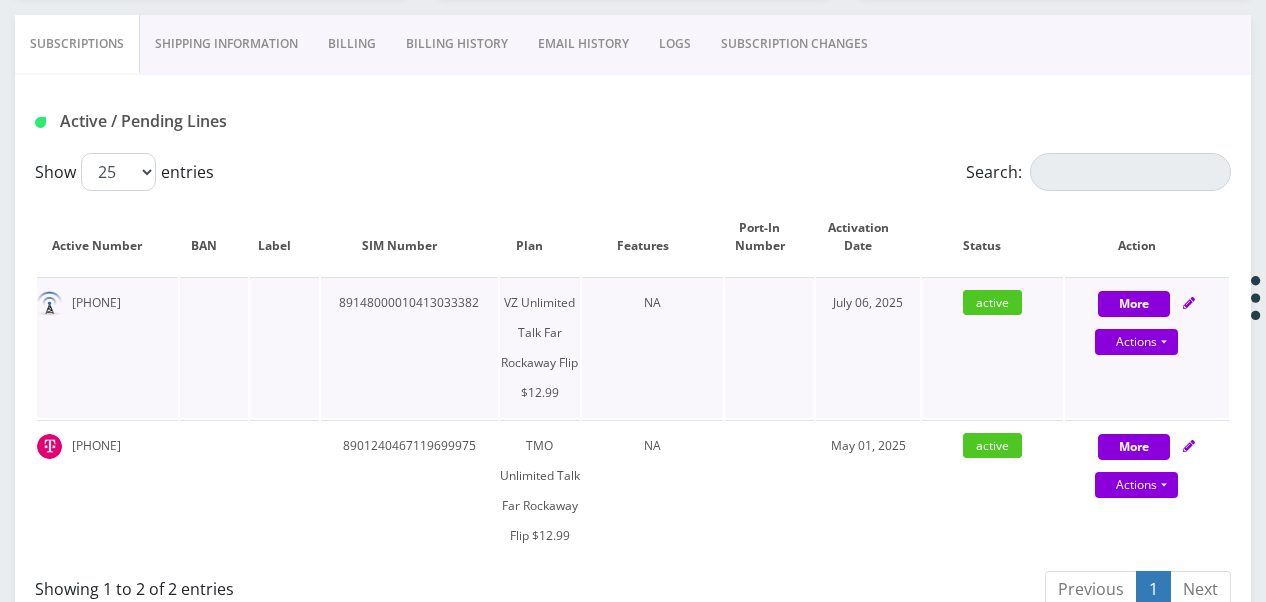 click on "89148000010413033382" at bounding box center [409, 347] 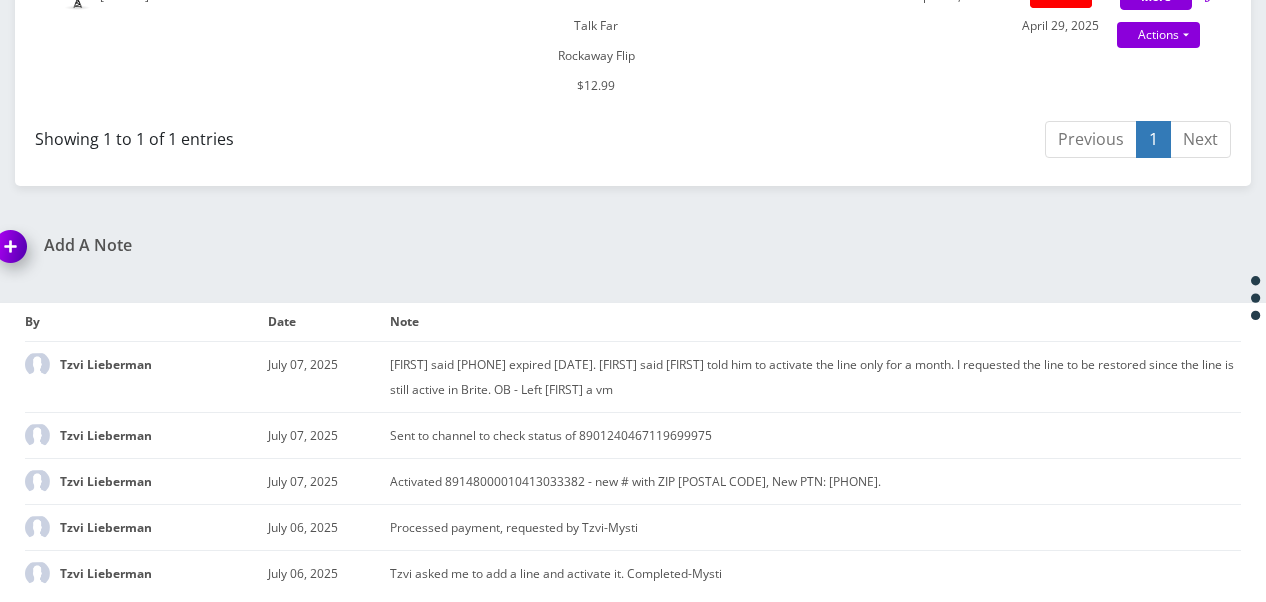 scroll, scrollTop: 1312, scrollLeft: 0, axis: vertical 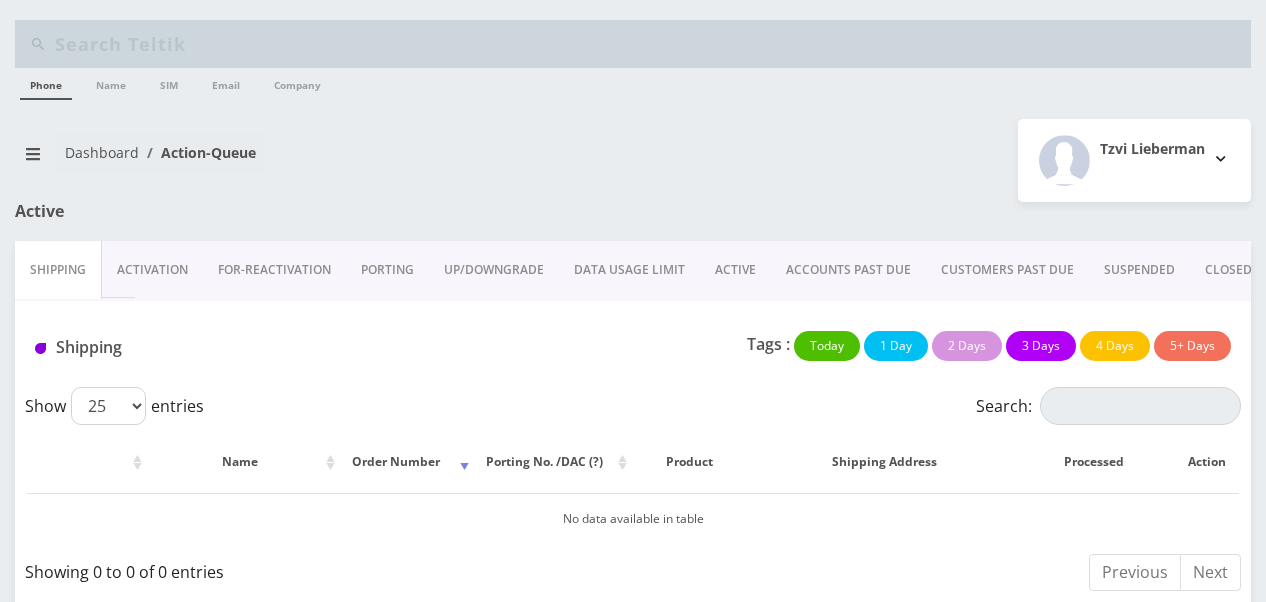 drag, startPoint x: 0, startPoint y: 0, endPoint x: 753, endPoint y: 270, distance: 799.9431 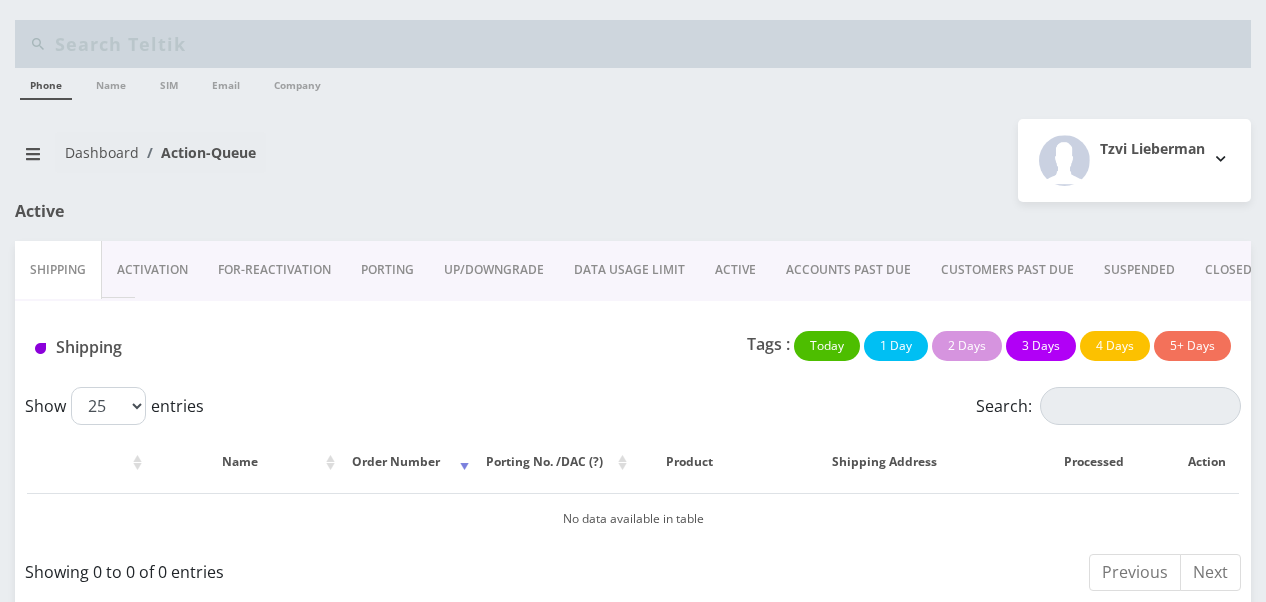 click on "ACTIVE" at bounding box center [735, 270] 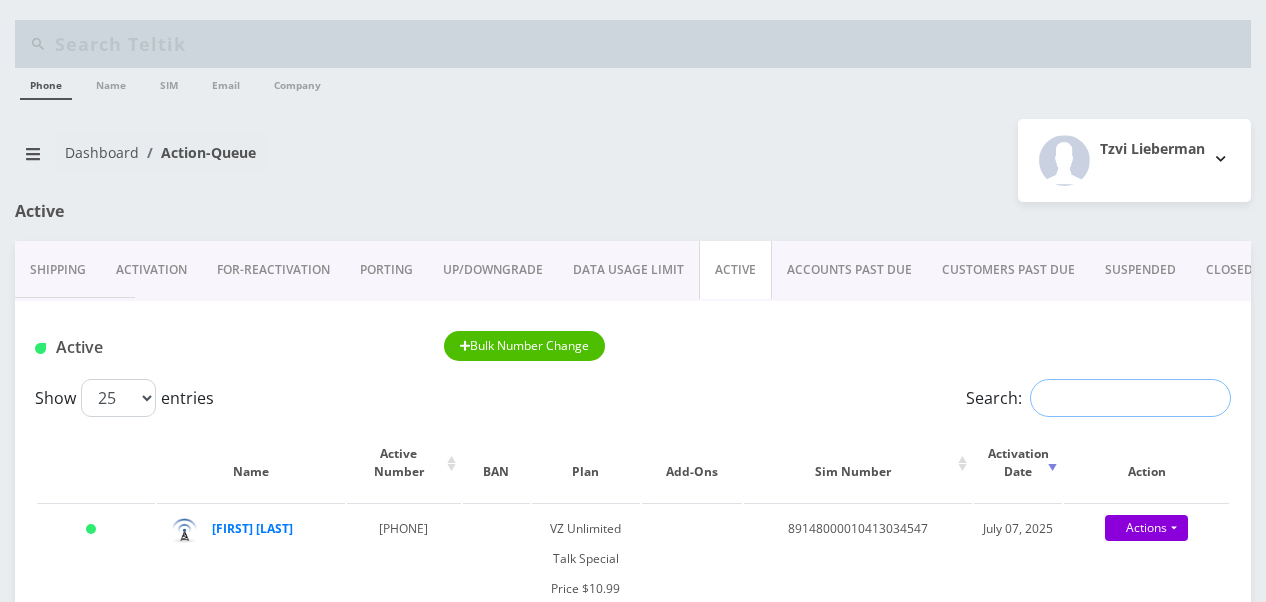 click on "Search:" at bounding box center (1130, 398) 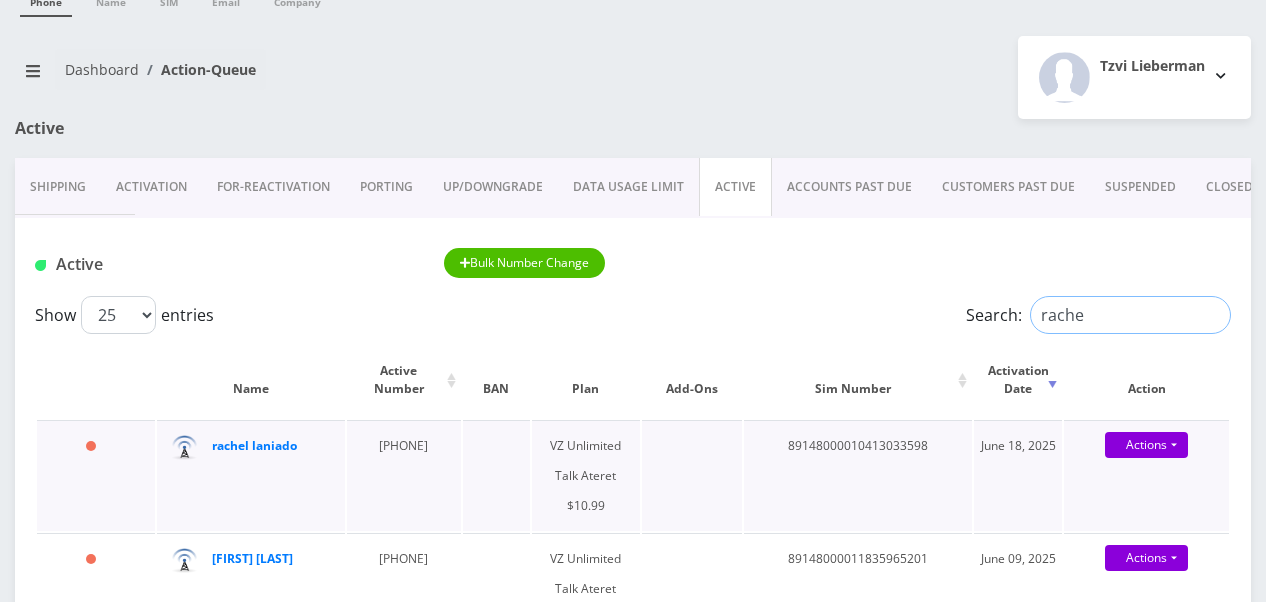 scroll, scrollTop: 200, scrollLeft: 0, axis: vertical 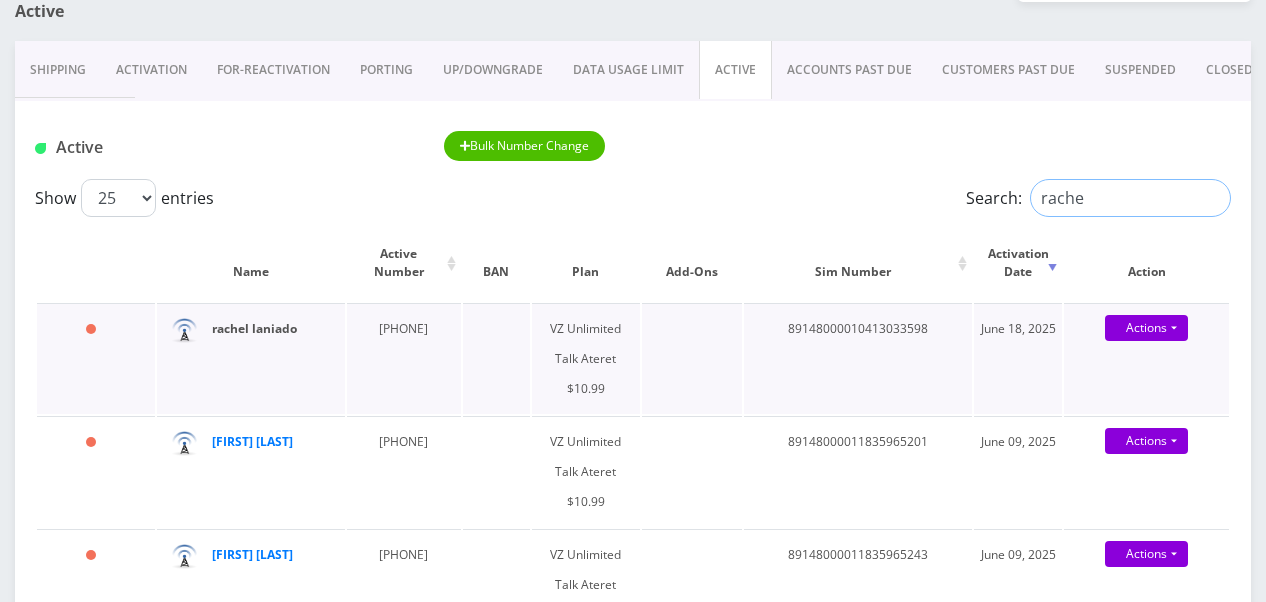 type on "rache" 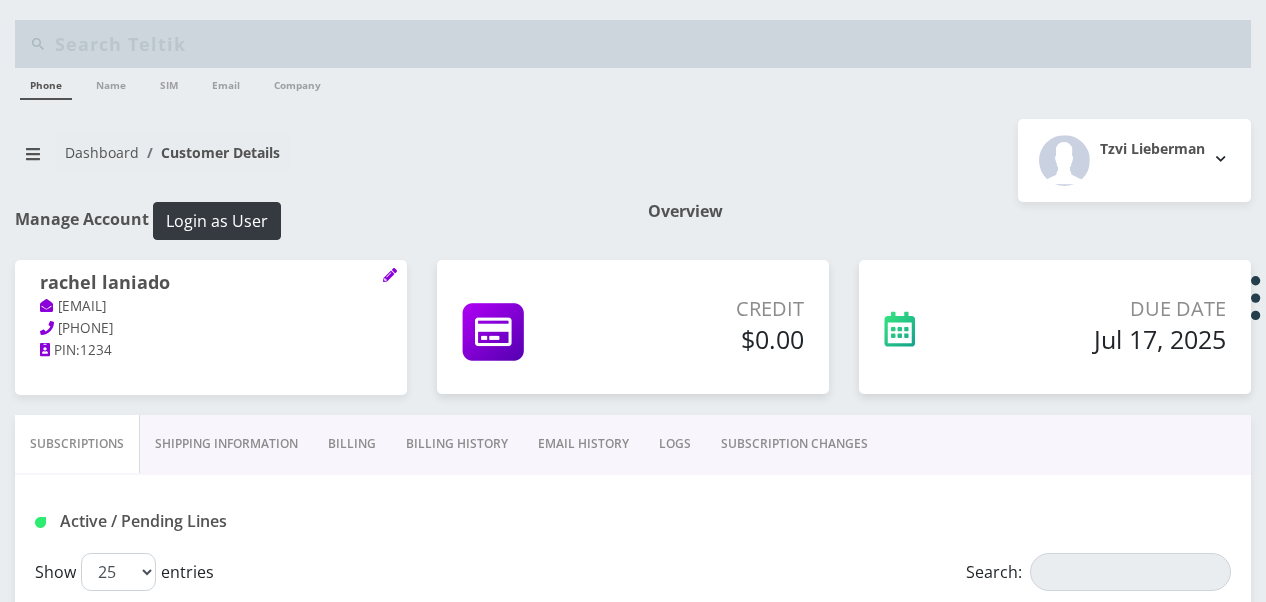 scroll, scrollTop: 0, scrollLeft: 0, axis: both 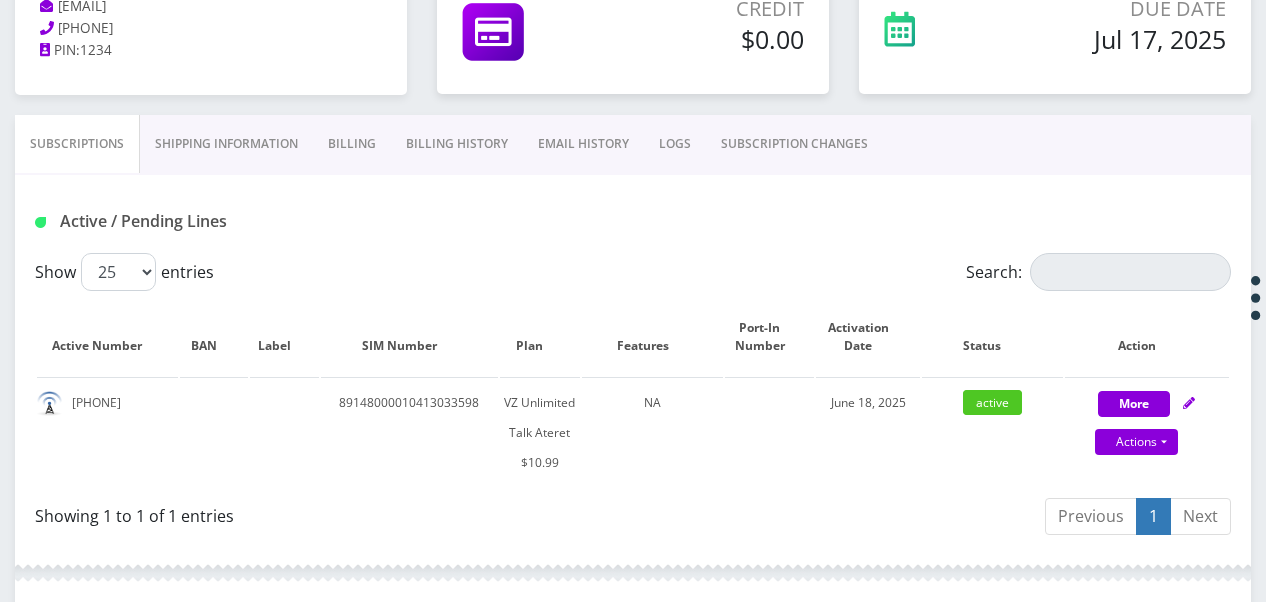 click on "SUBSCRIPTION CHANGES" at bounding box center (794, 144) 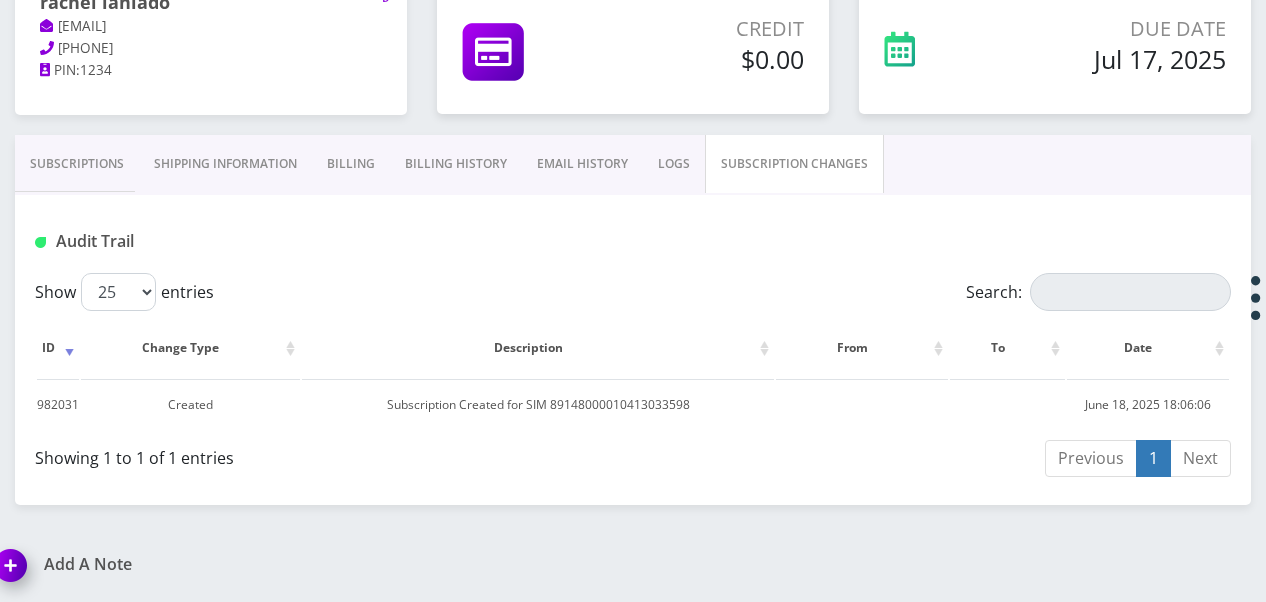 scroll, scrollTop: 278, scrollLeft: 0, axis: vertical 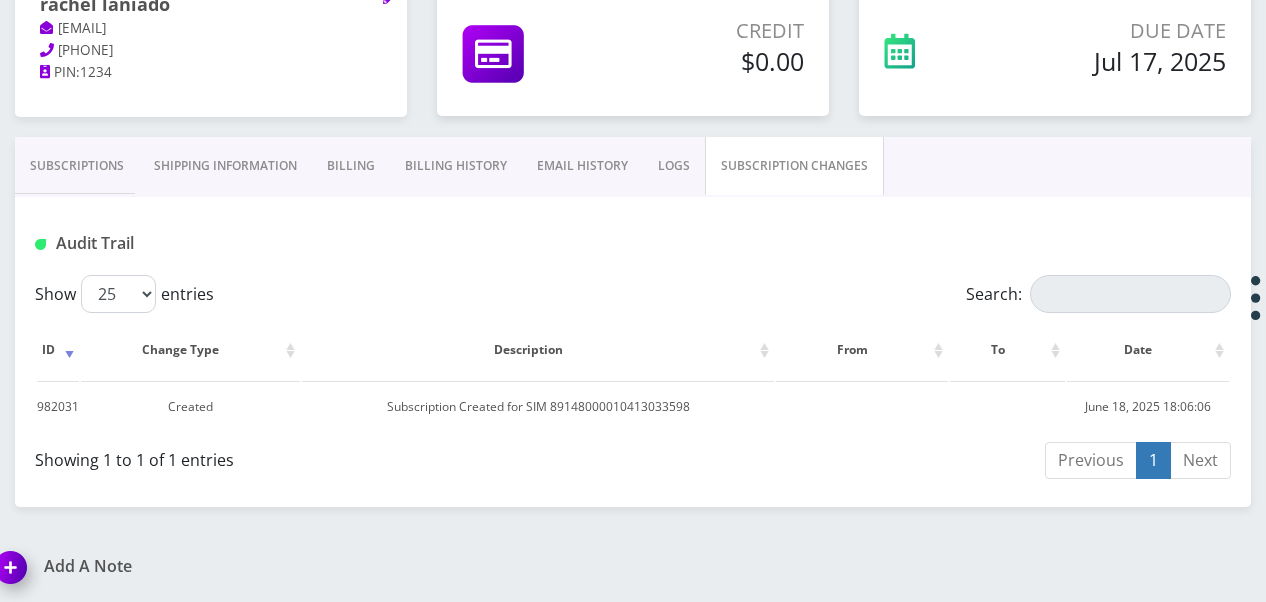 click on "Subscriptions" at bounding box center (77, 166) 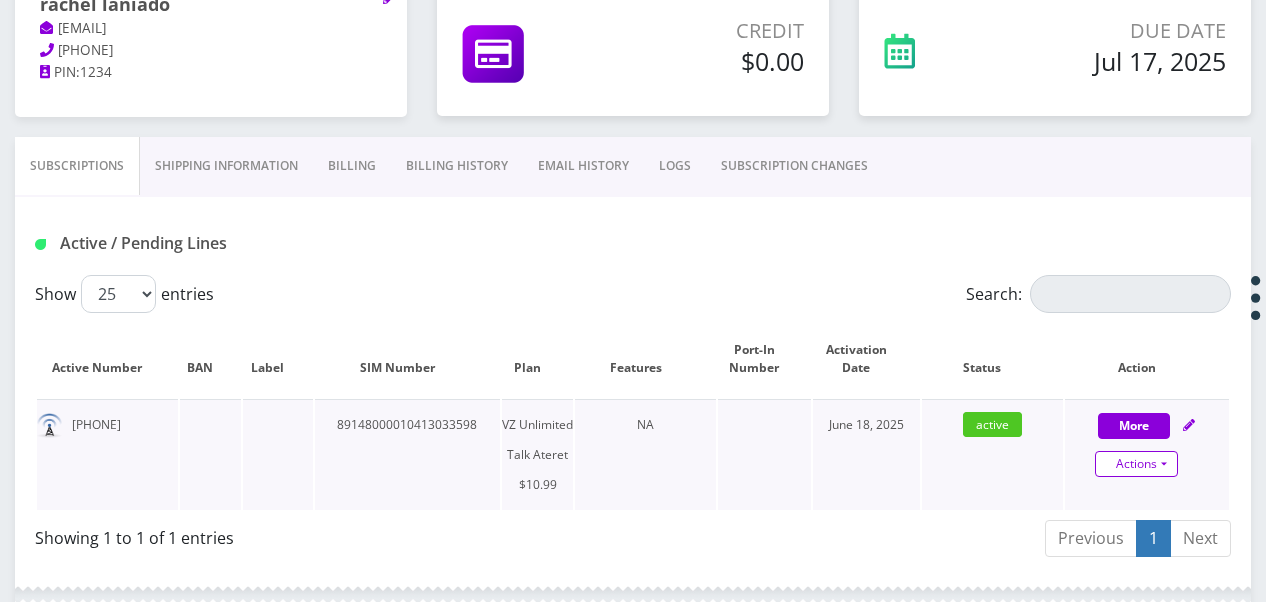 click on "Actions" at bounding box center [1136, 464] 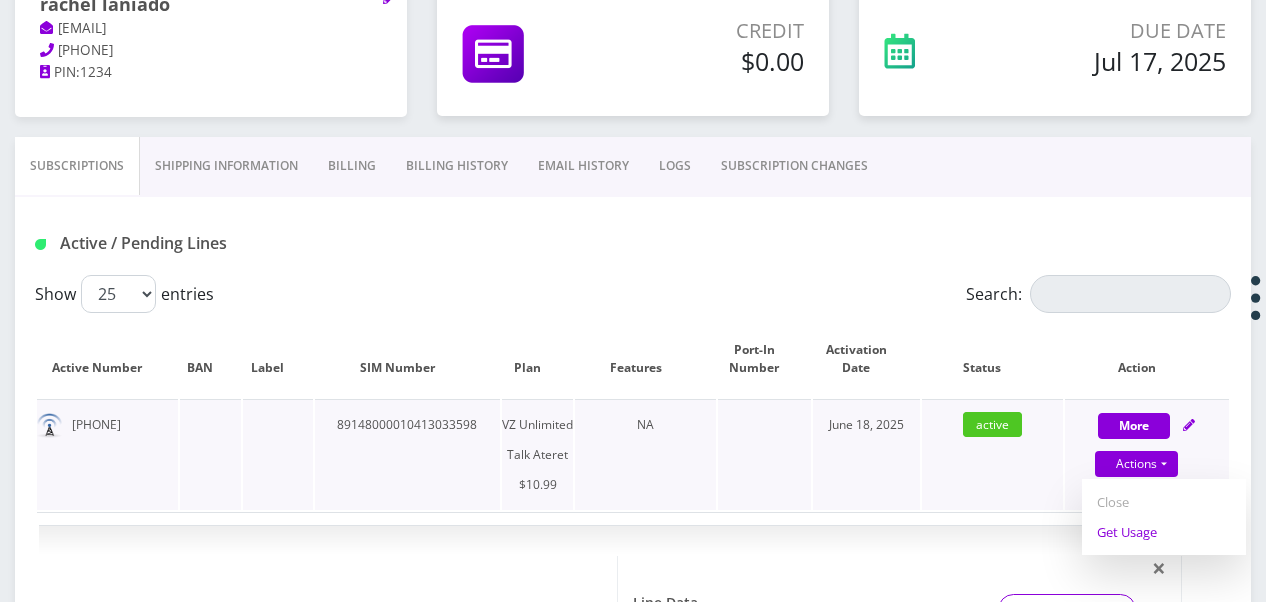 click on "Get Usage" at bounding box center [1164, 532] 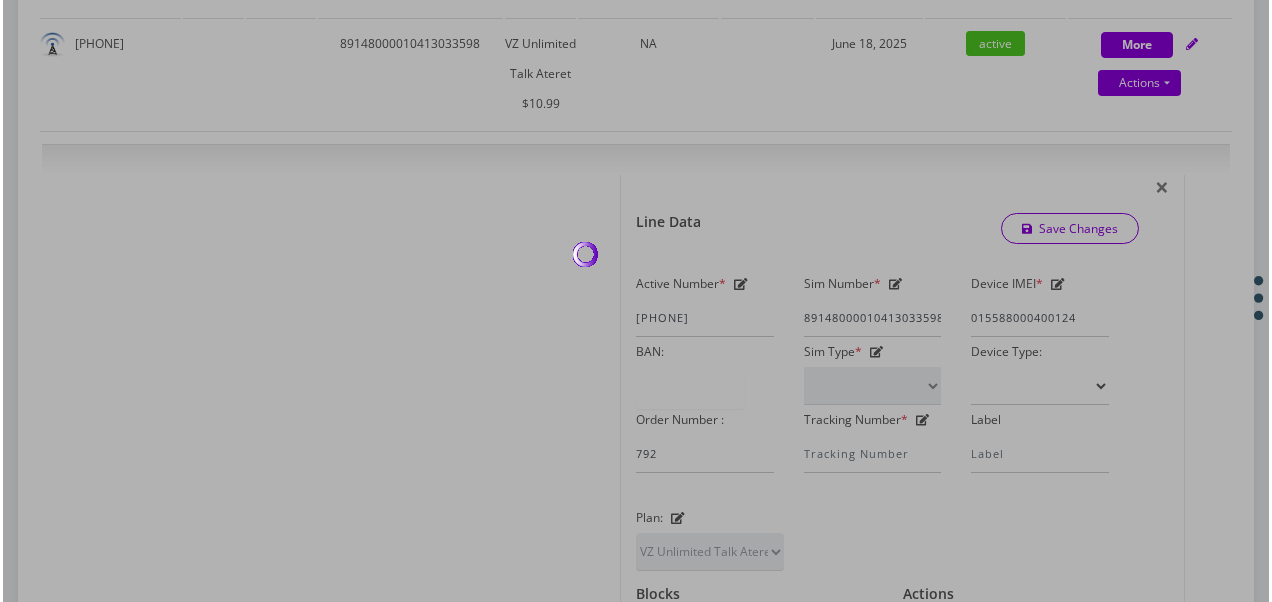 scroll, scrollTop: 678, scrollLeft: 0, axis: vertical 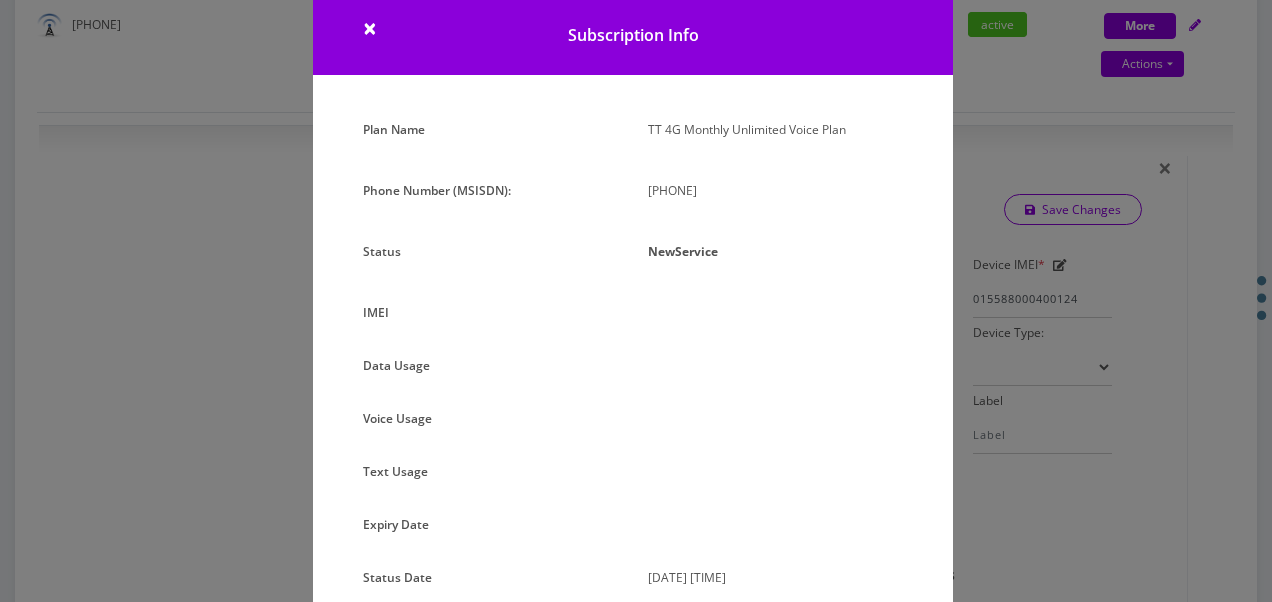 click on "×
Subscription Info
Plan Name
TT 4G Monthly Unlimited Voice Plan
Phone Number (MSISDN):
[PHONE]
Status
NewService
IMEI
Data Usage Voice Usage" at bounding box center [636, 301] 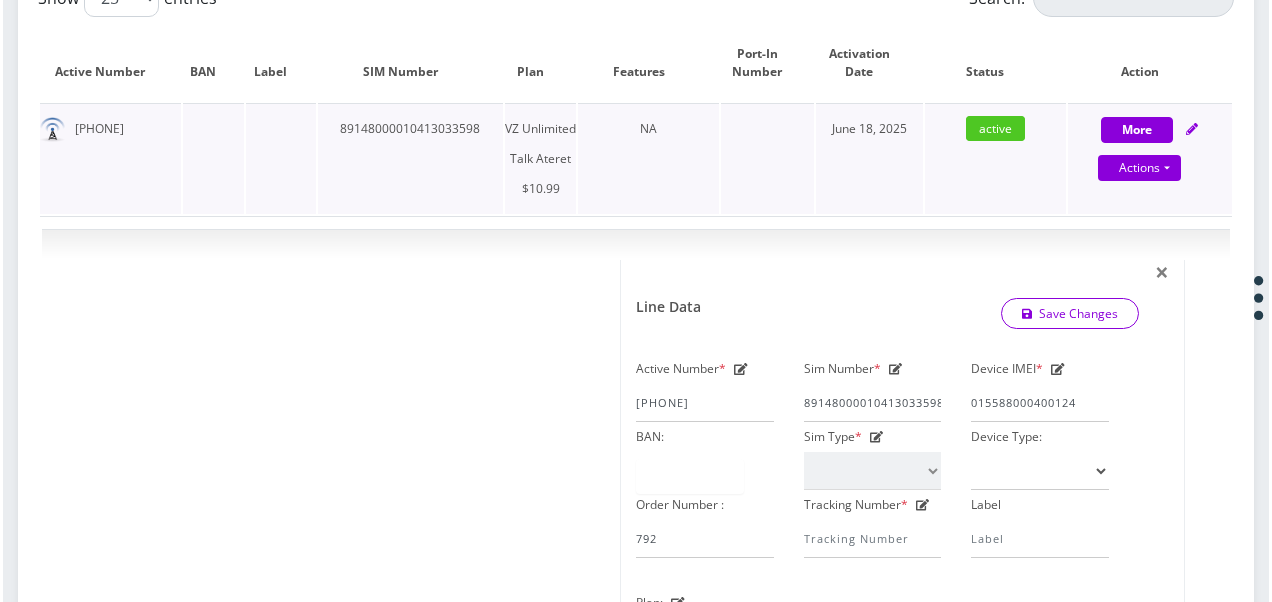 scroll, scrollTop: 369, scrollLeft: 0, axis: vertical 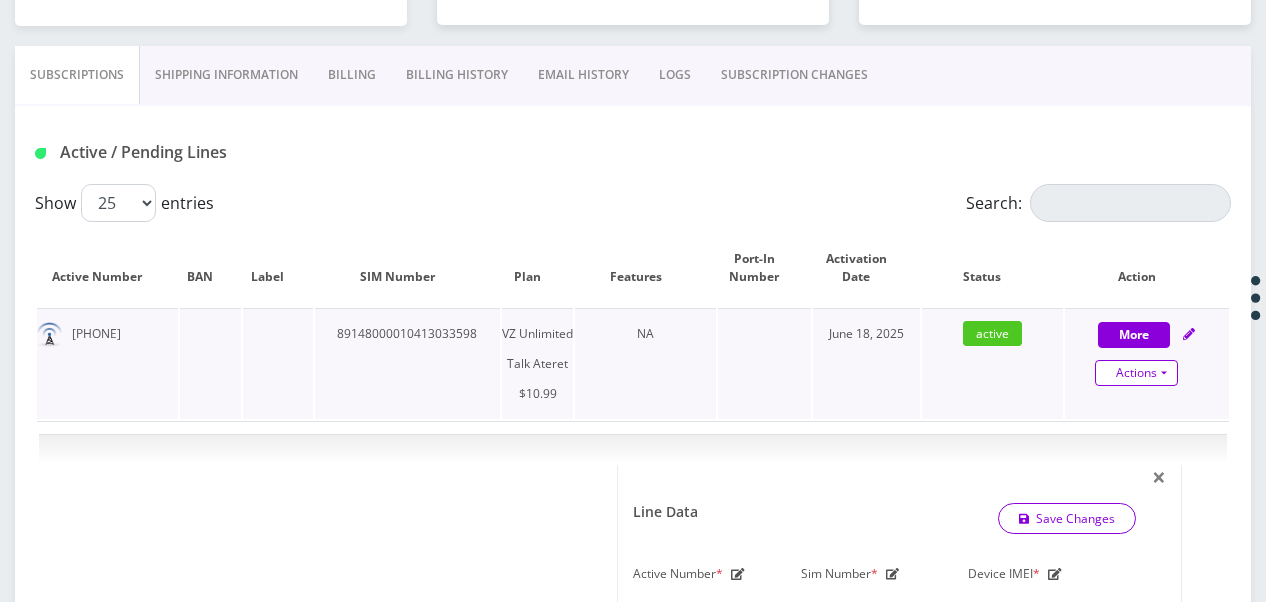 click on "Actions" at bounding box center [1136, 373] 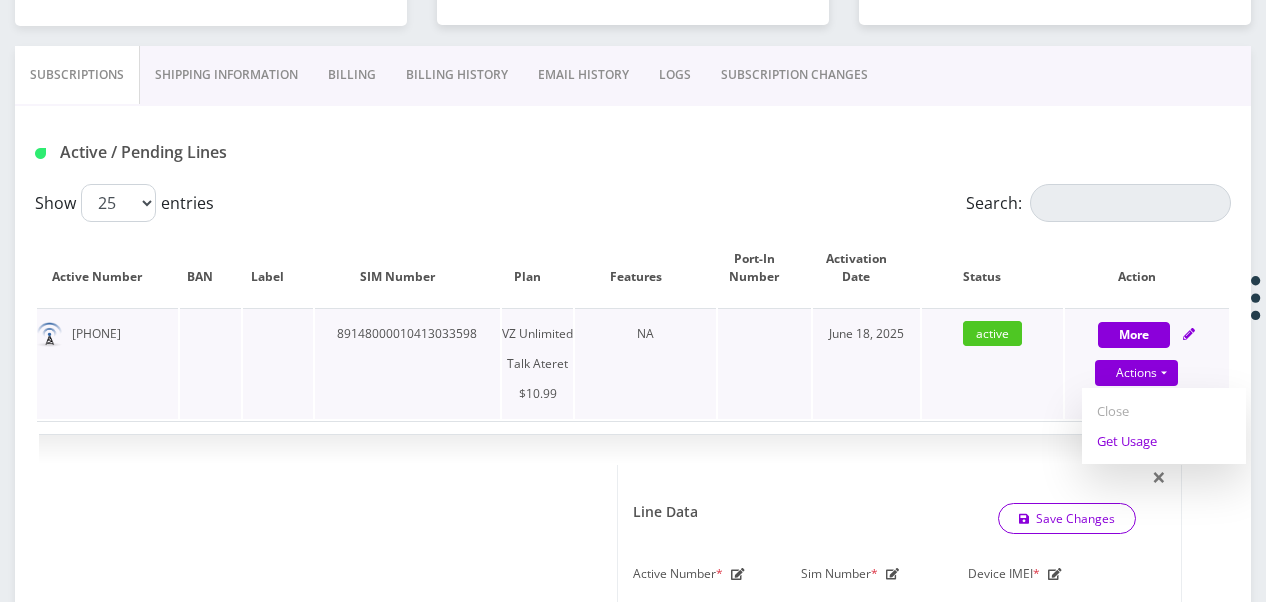 click on "Get Usage" at bounding box center [1164, 441] 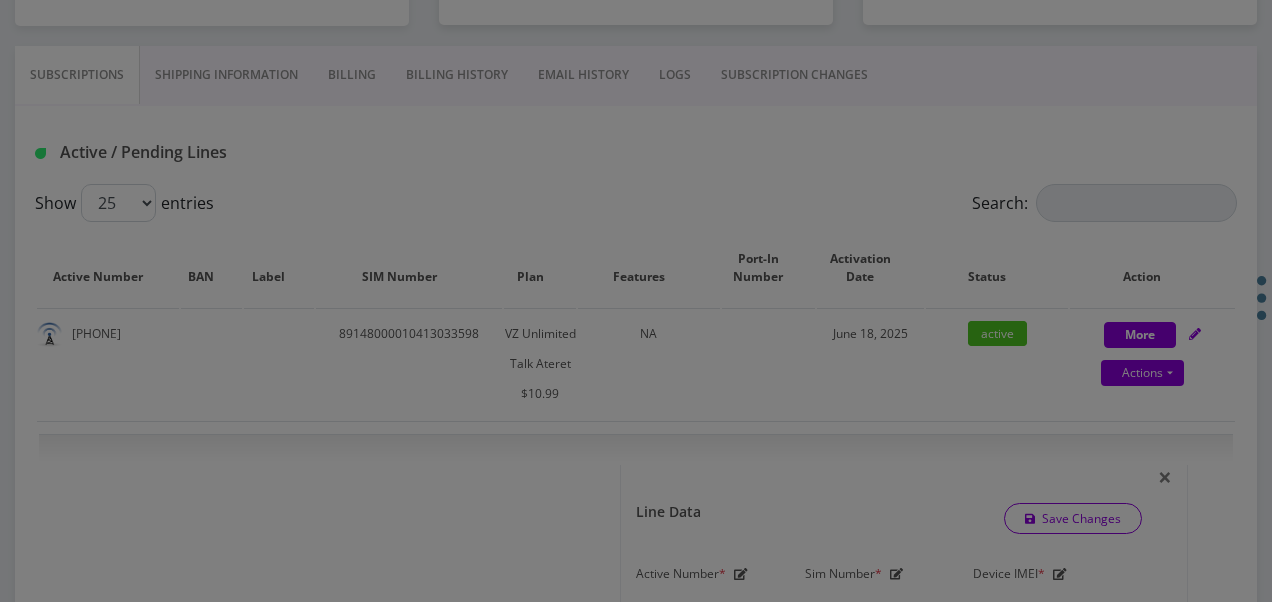 scroll, scrollTop: 0, scrollLeft: 0, axis: both 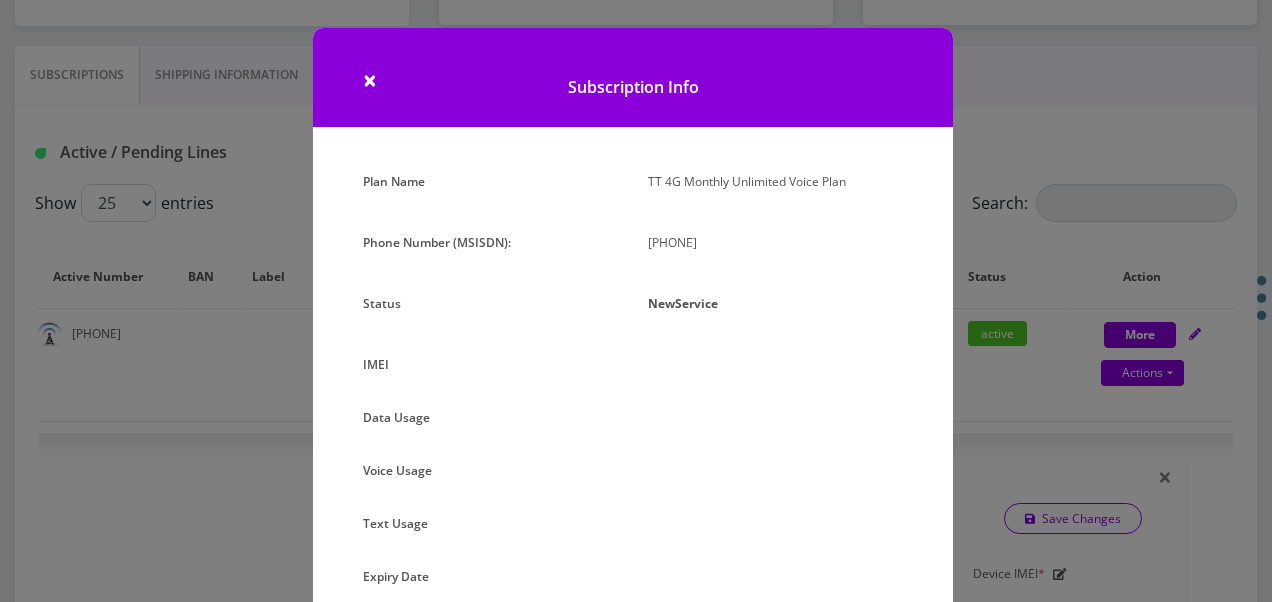 click on "Subscription Info" at bounding box center [633, 77] 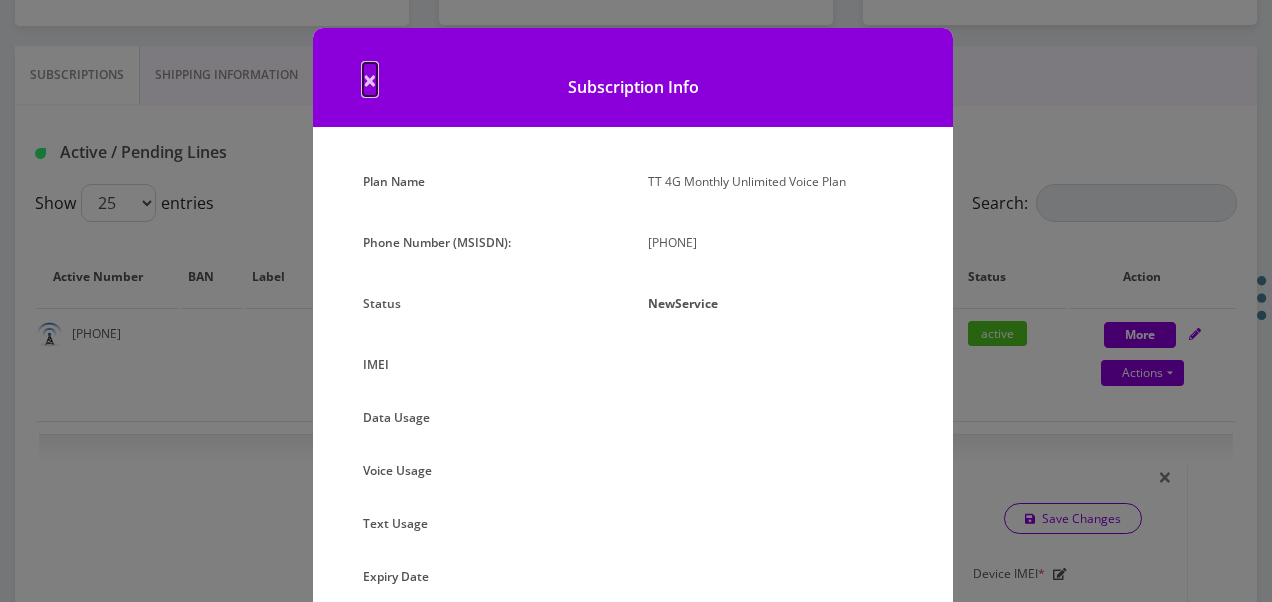 click on "×" at bounding box center [370, 79] 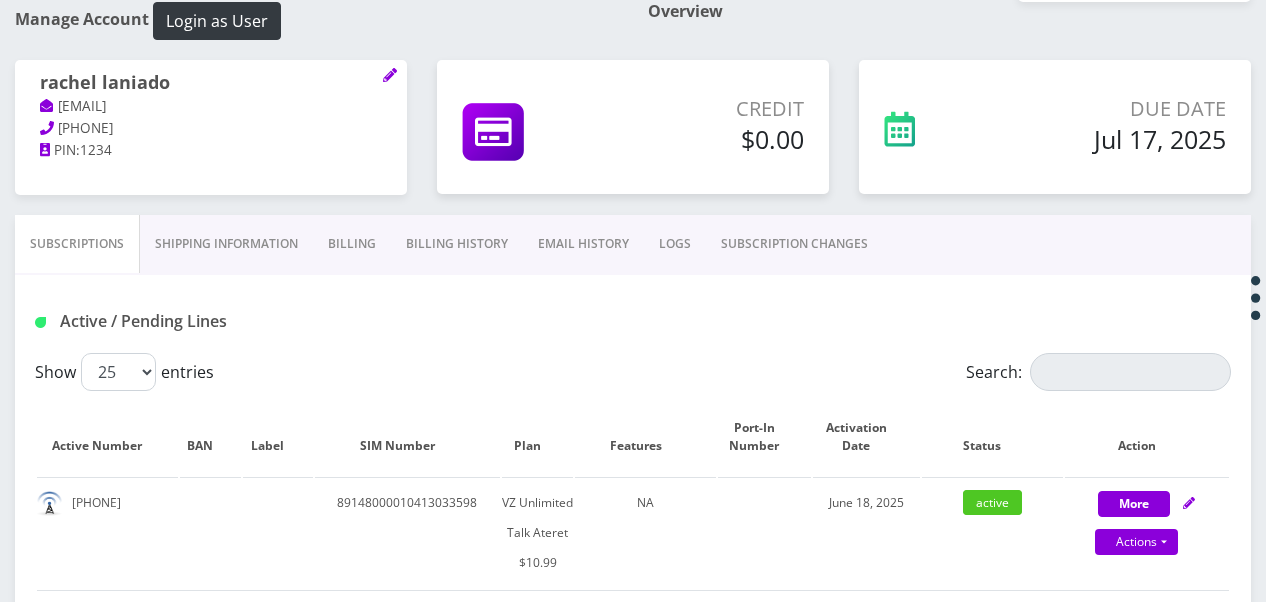 scroll, scrollTop: 300, scrollLeft: 0, axis: vertical 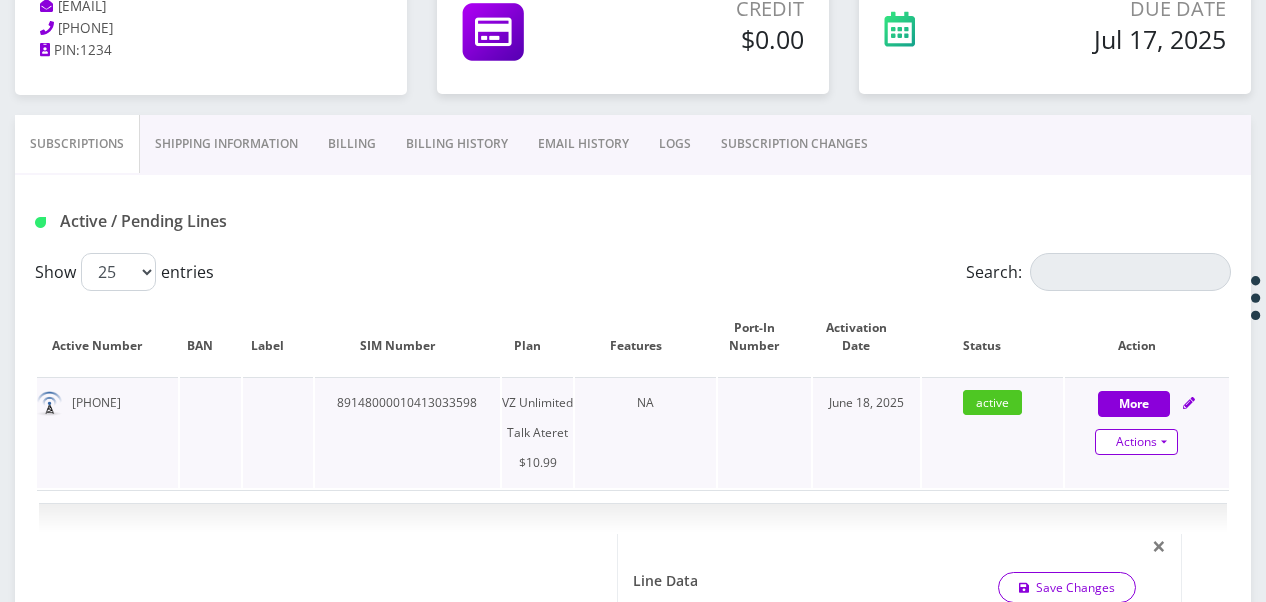 click on "Actions" at bounding box center (1136, 442) 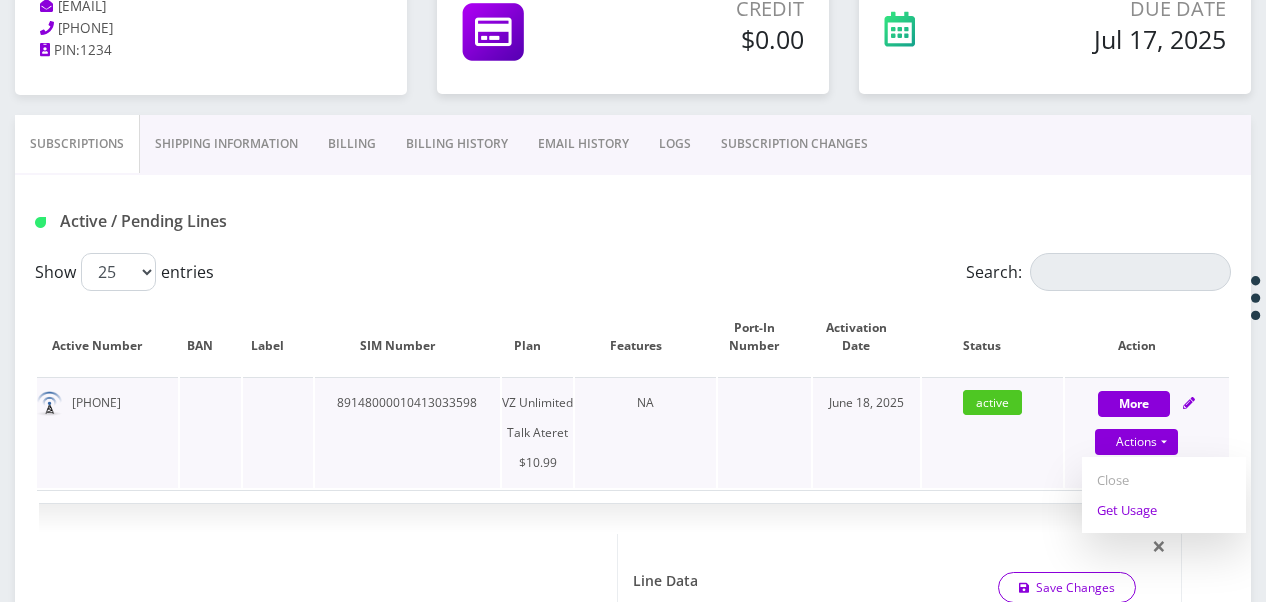 click on "Get Usage" at bounding box center (1164, 510) 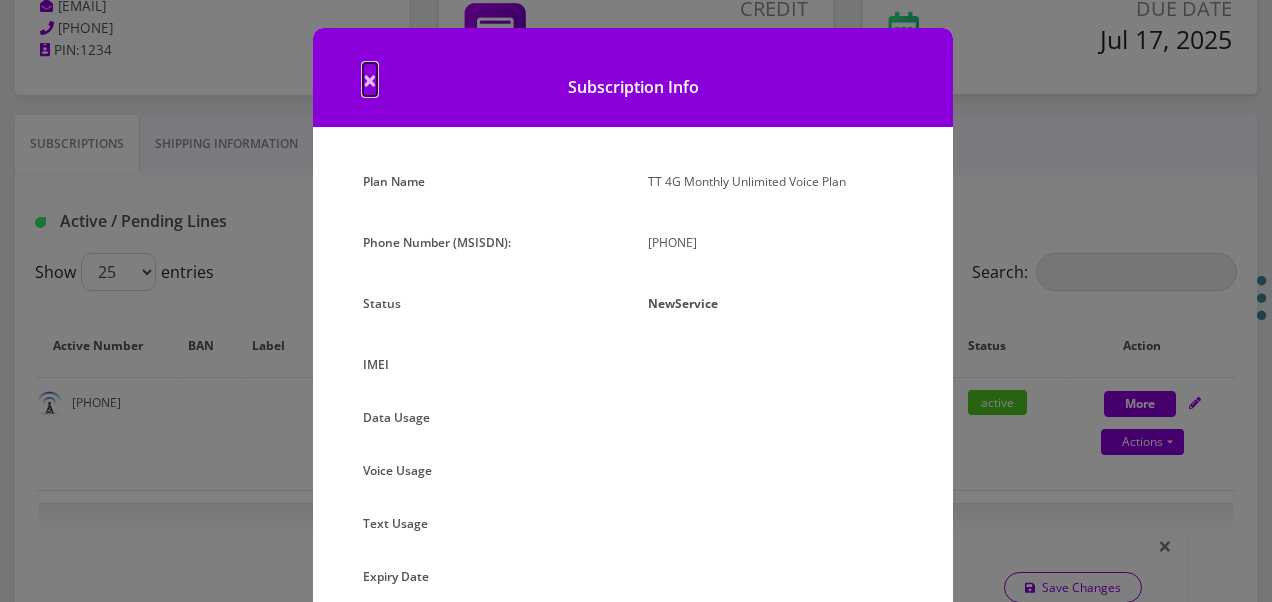 click on "×" at bounding box center [370, 79] 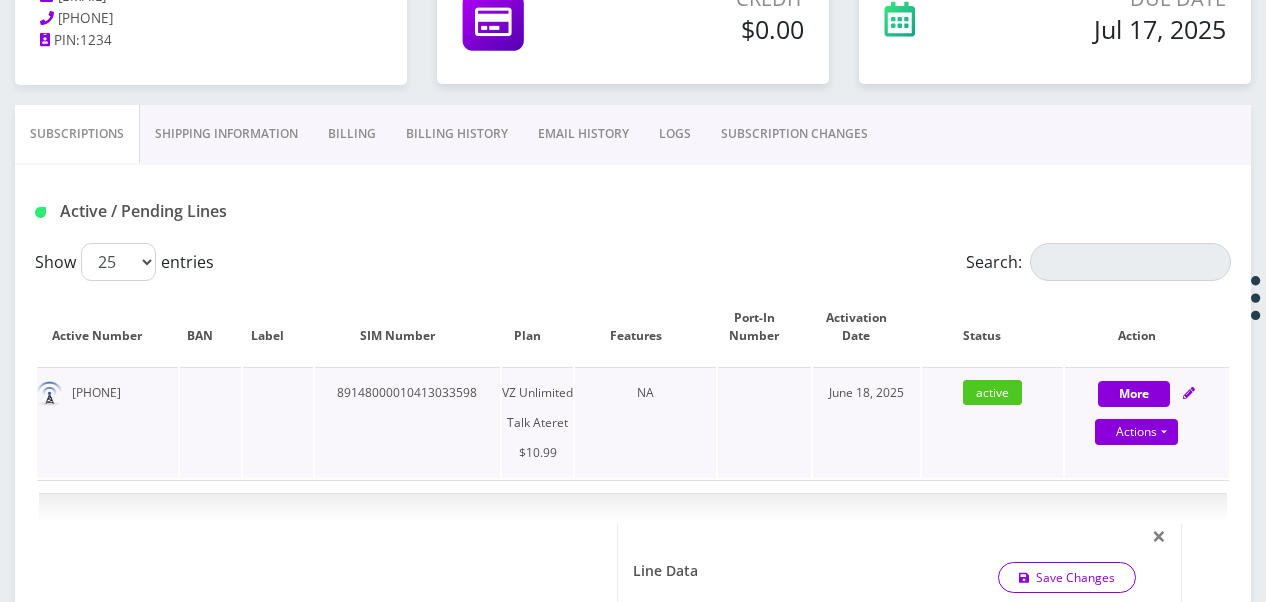 scroll, scrollTop: 200, scrollLeft: 0, axis: vertical 